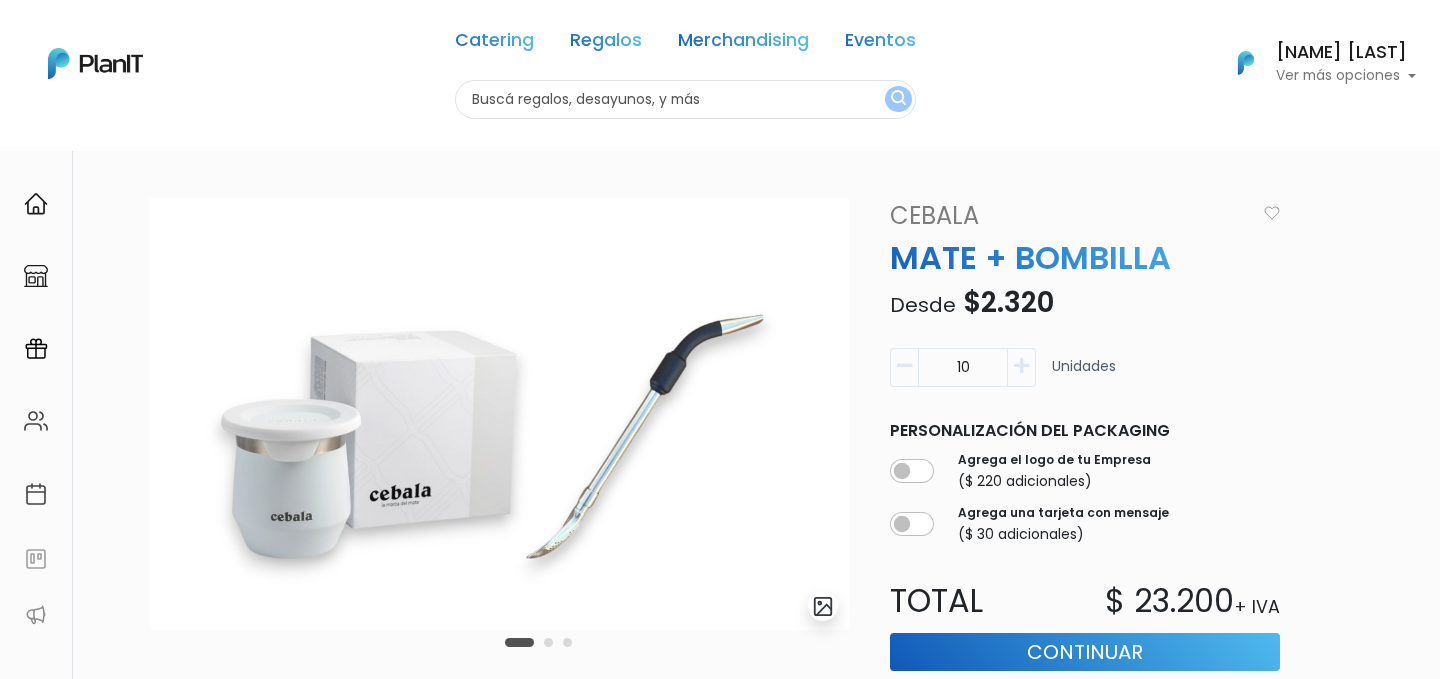 scroll, scrollTop: 0, scrollLeft: 0, axis: both 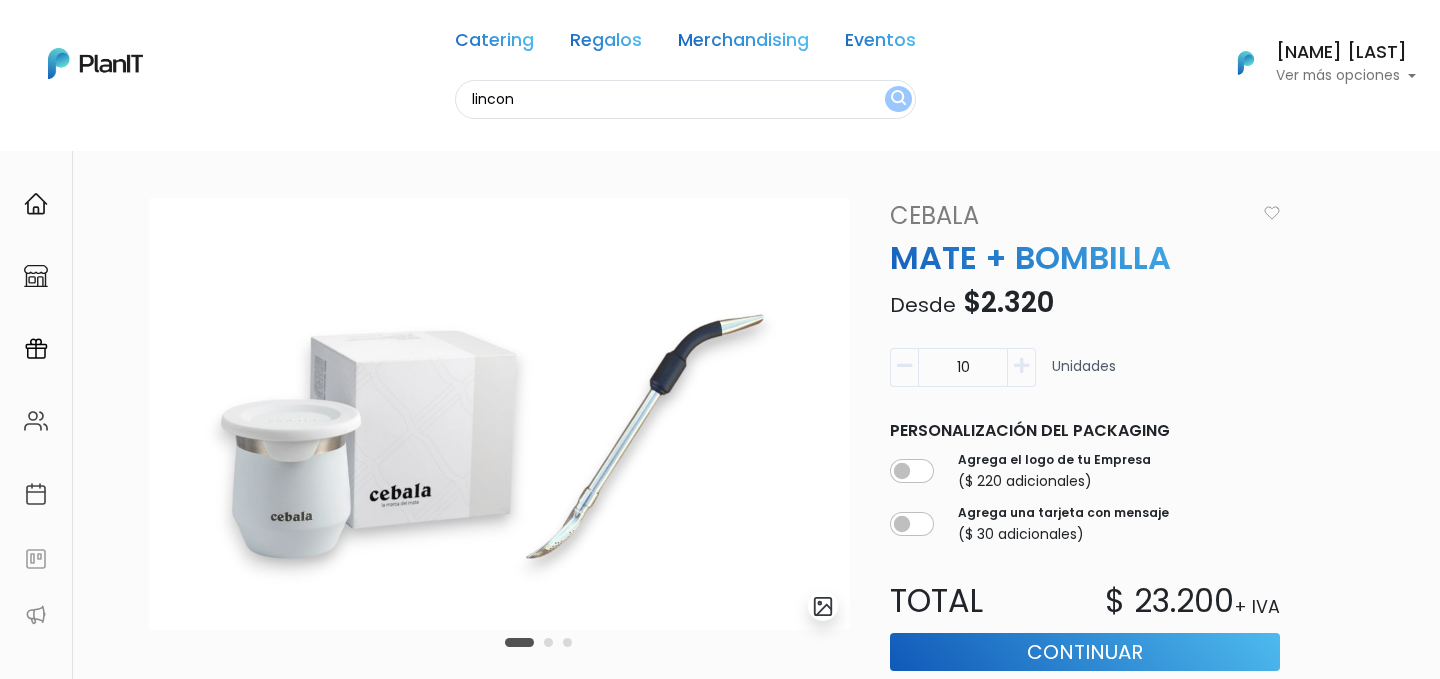 type on "lincon" 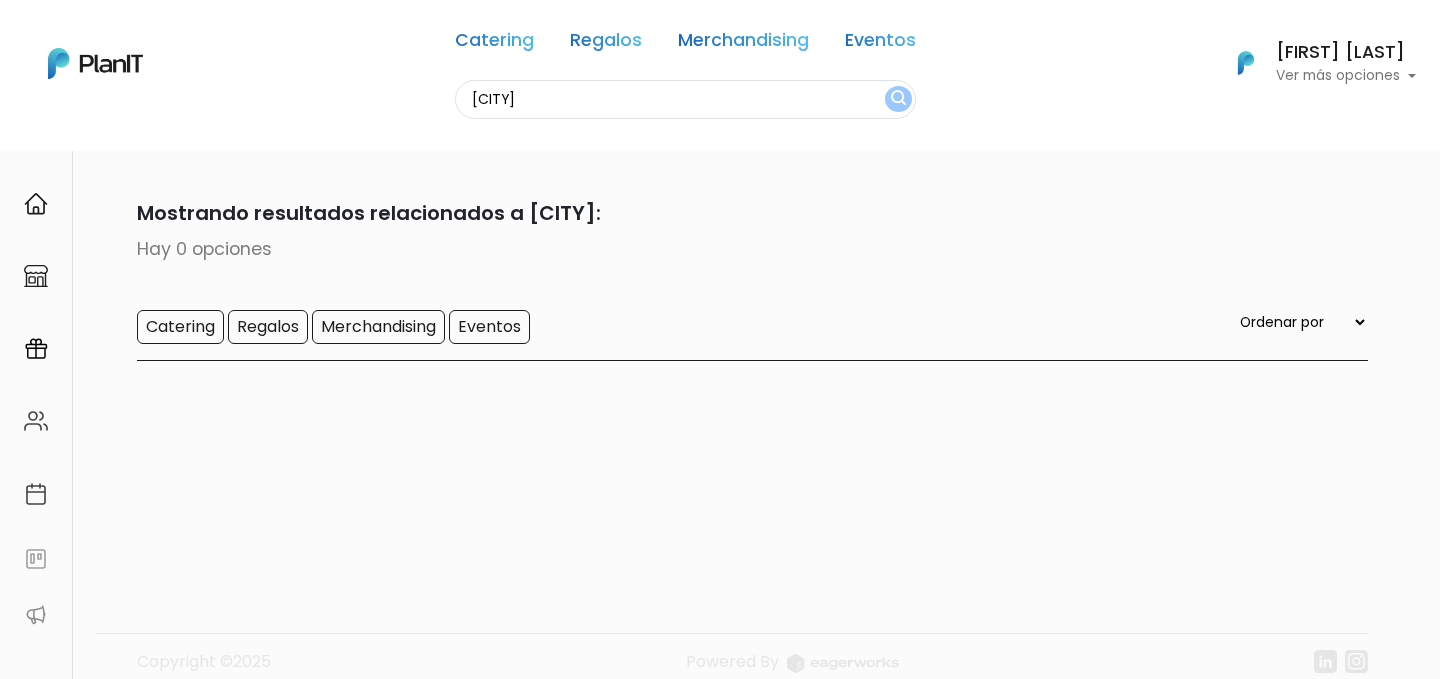 scroll, scrollTop: 0, scrollLeft: 0, axis: both 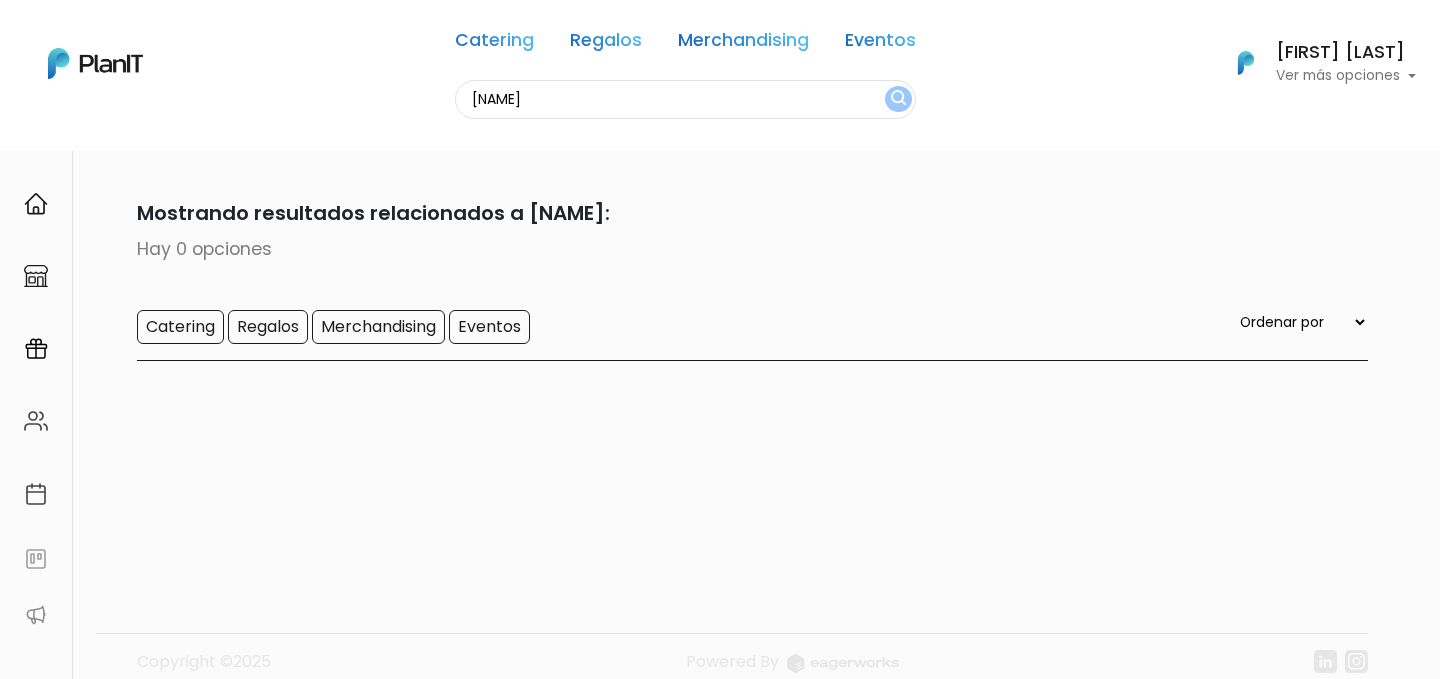 click on "lincon" at bounding box center (685, 99) 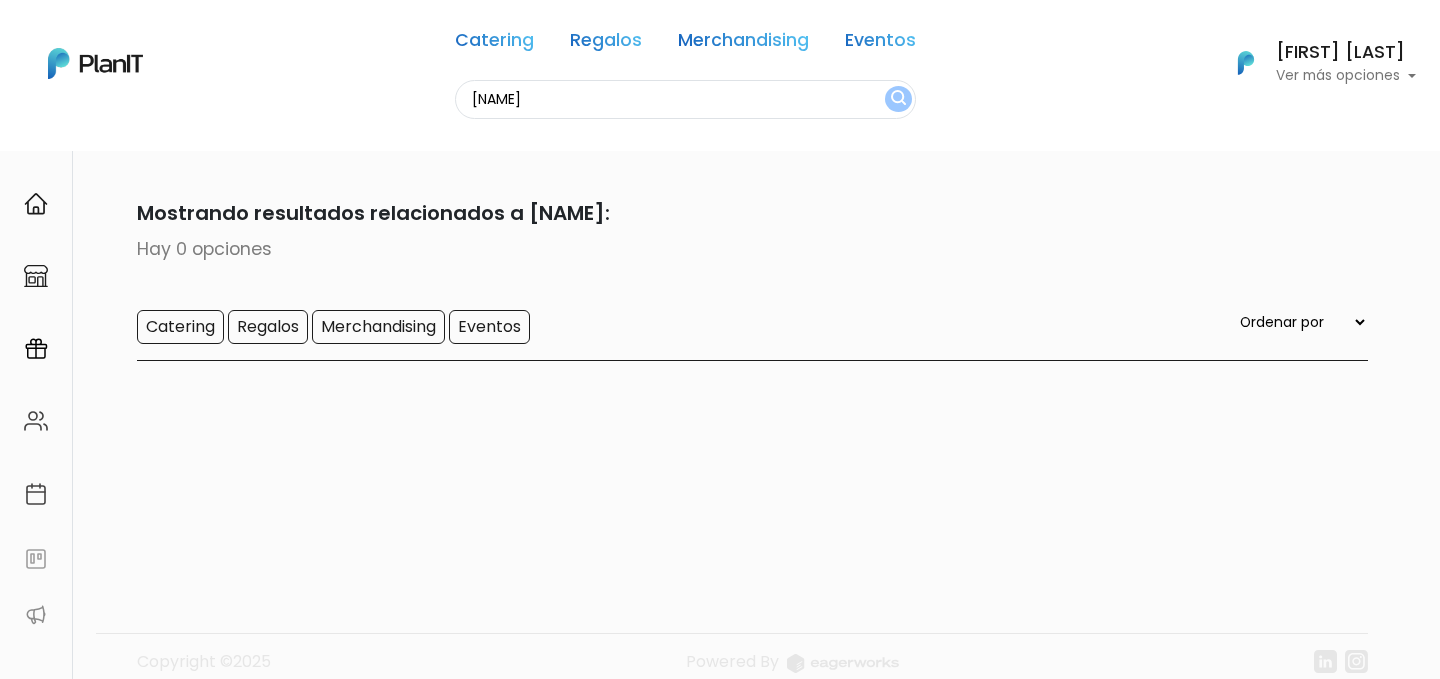 scroll, scrollTop: 0, scrollLeft: 0, axis: both 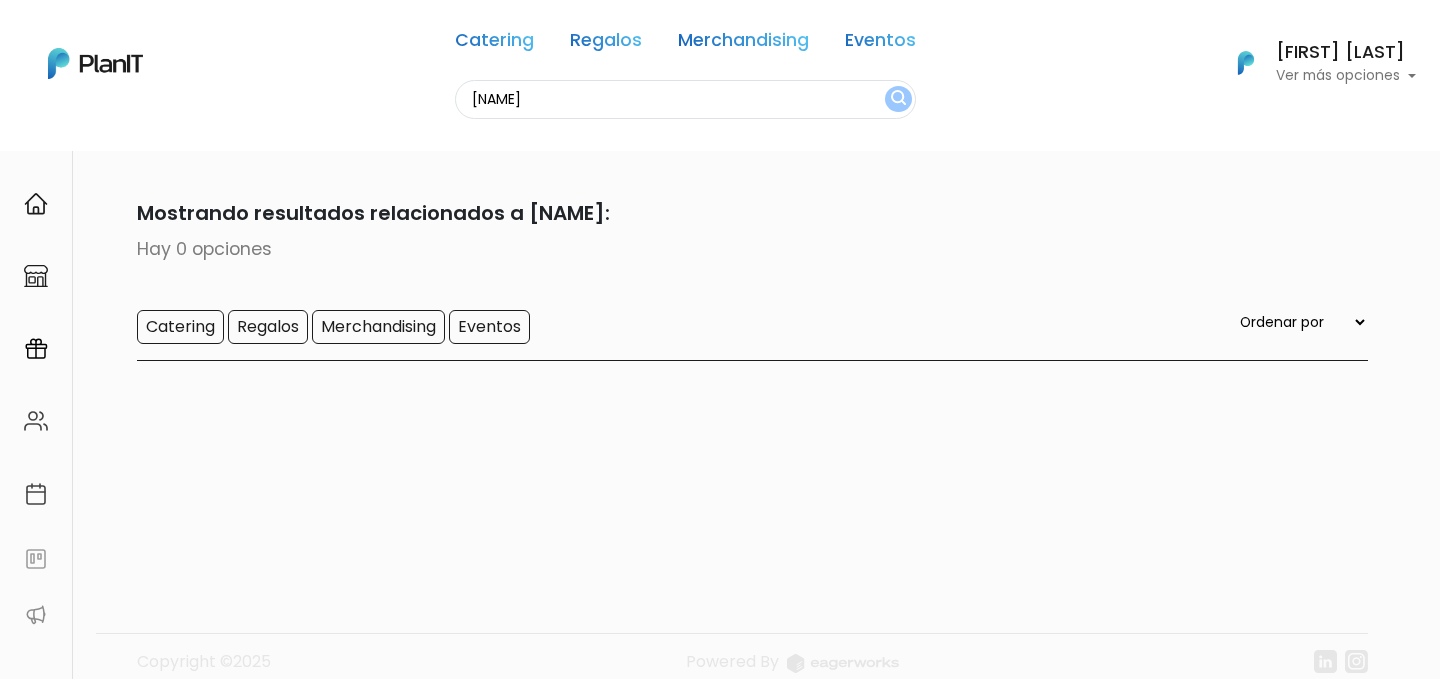 type on "mate" 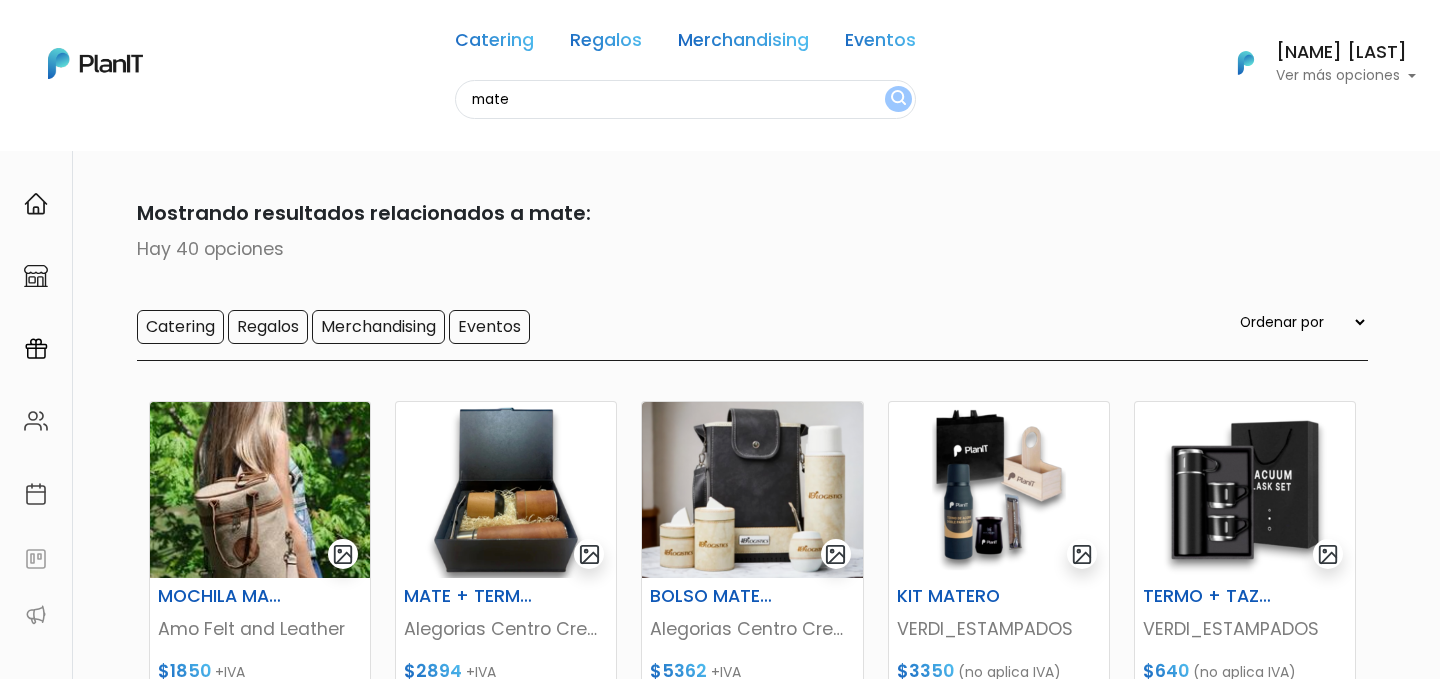 scroll, scrollTop: 0, scrollLeft: 0, axis: both 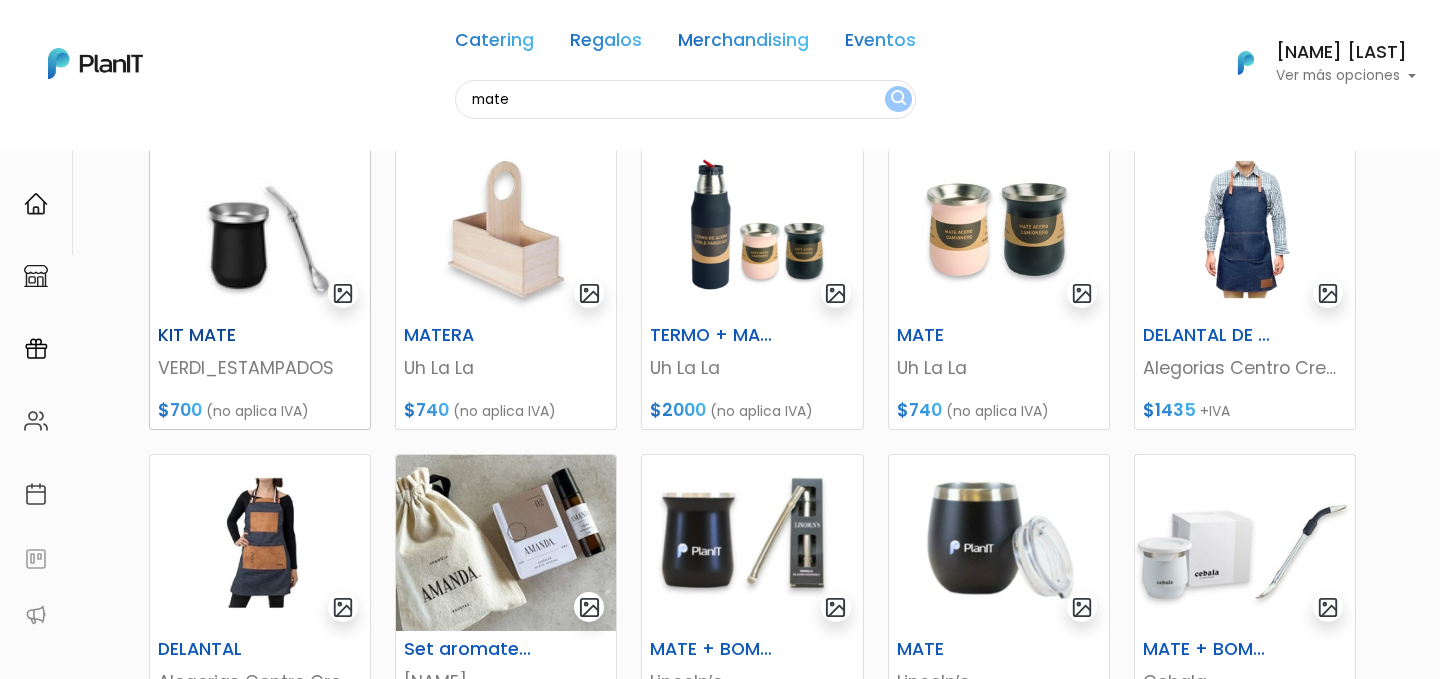 click at bounding box center [260, 229] 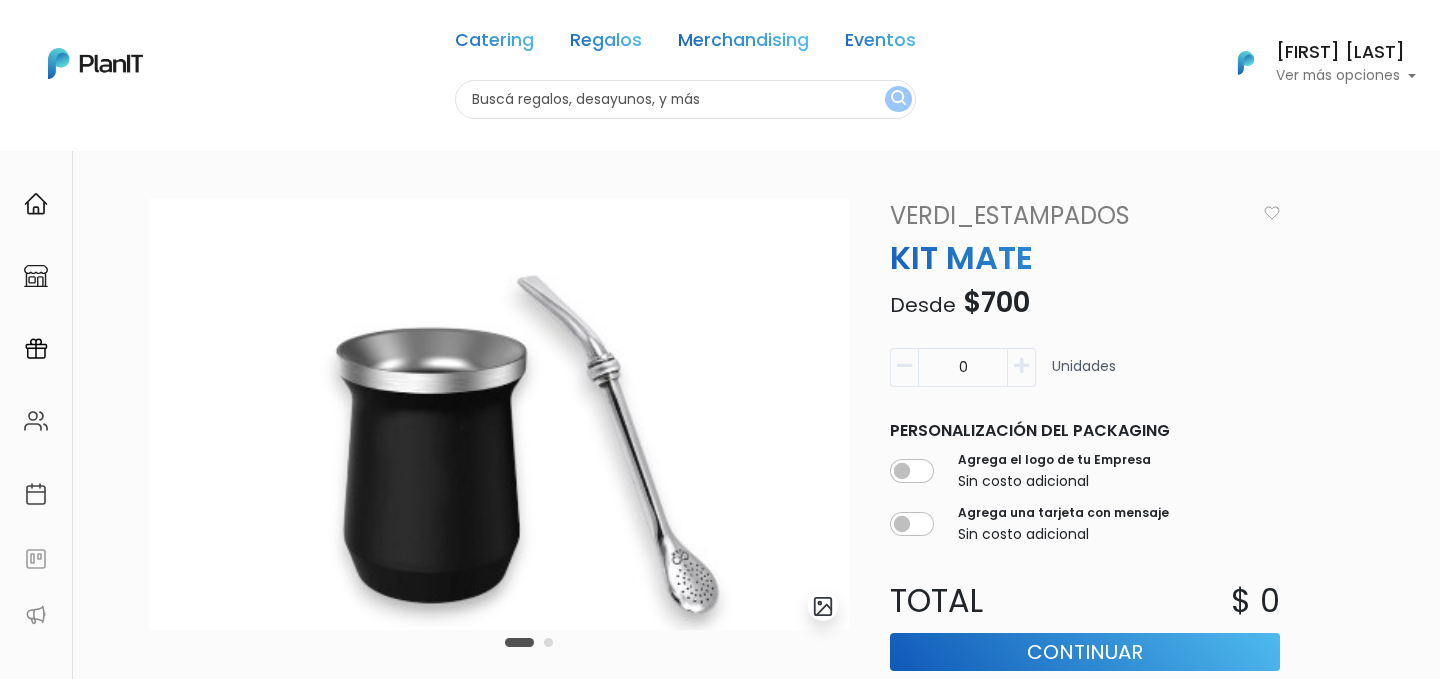 scroll, scrollTop: 0, scrollLeft: 0, axis: both 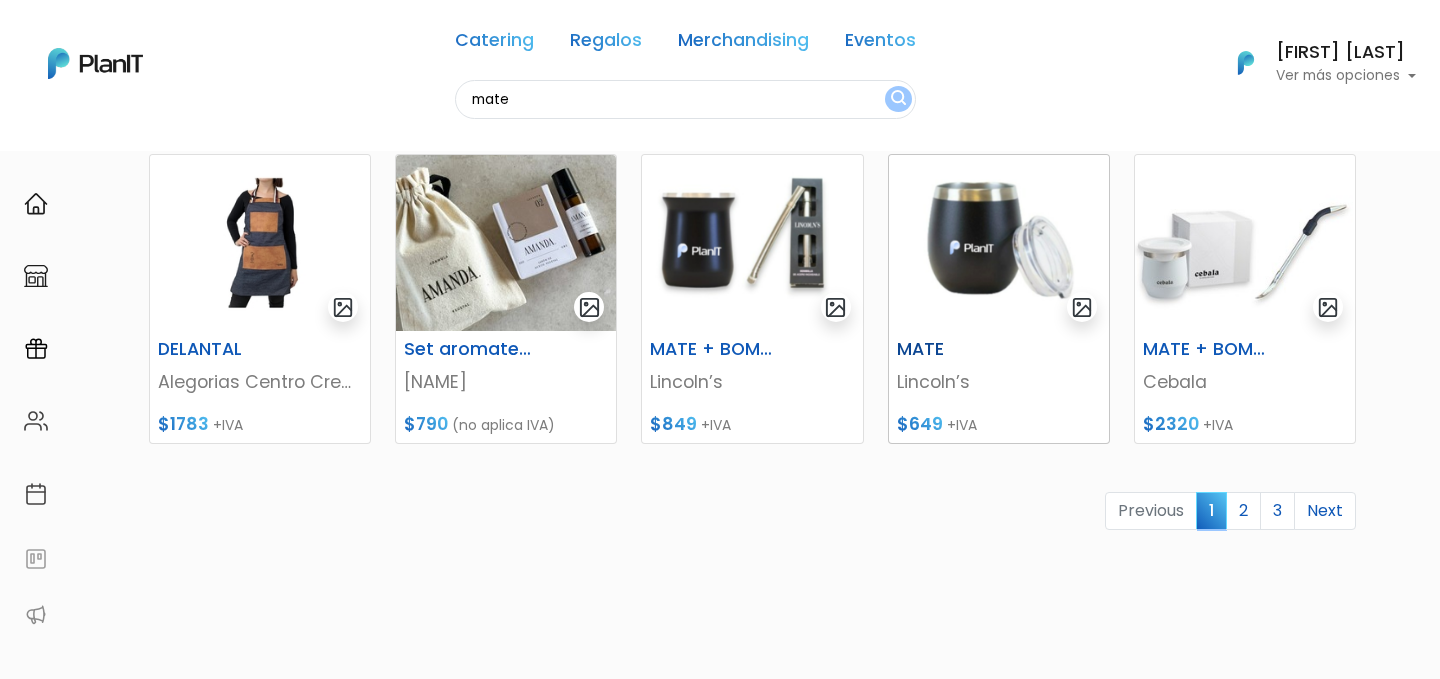 click on "Lincoln’s" at bounding box center [999, 382] 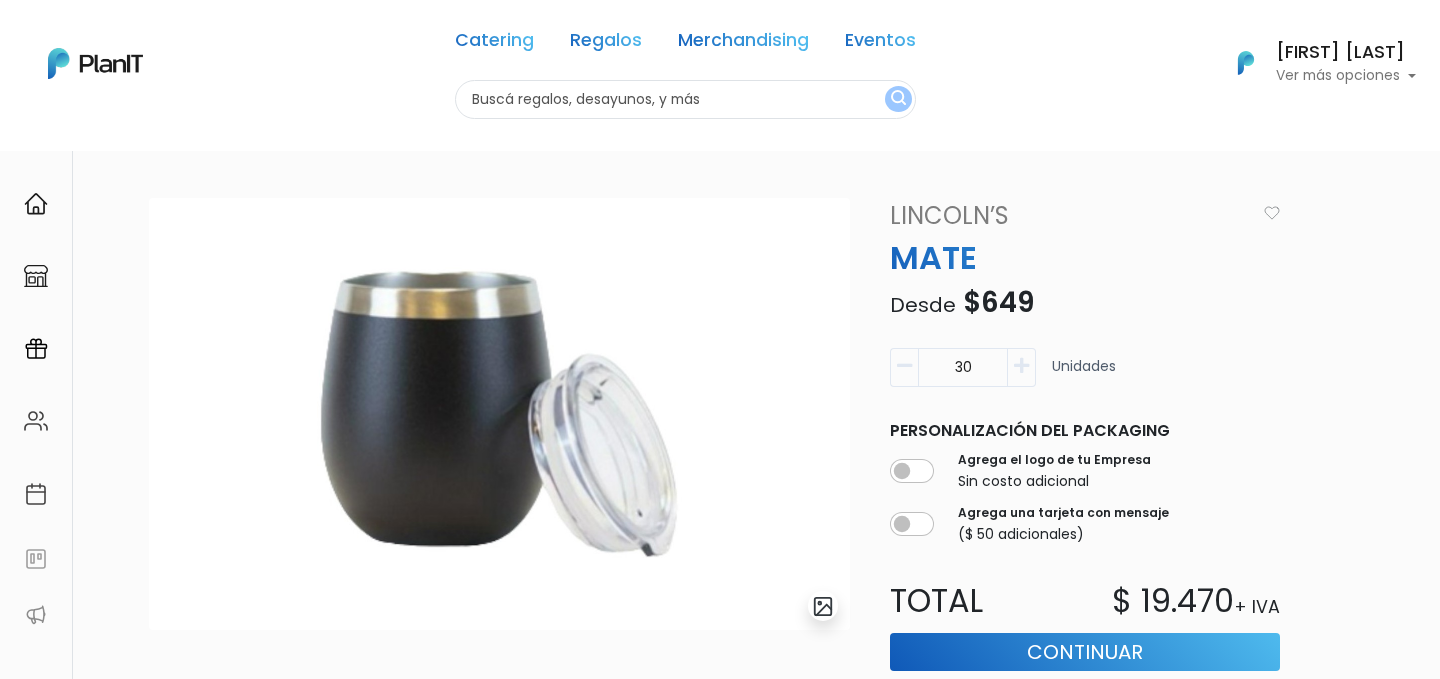 scroll, scrollTop: 0, scrollLeft: 0, axis: both 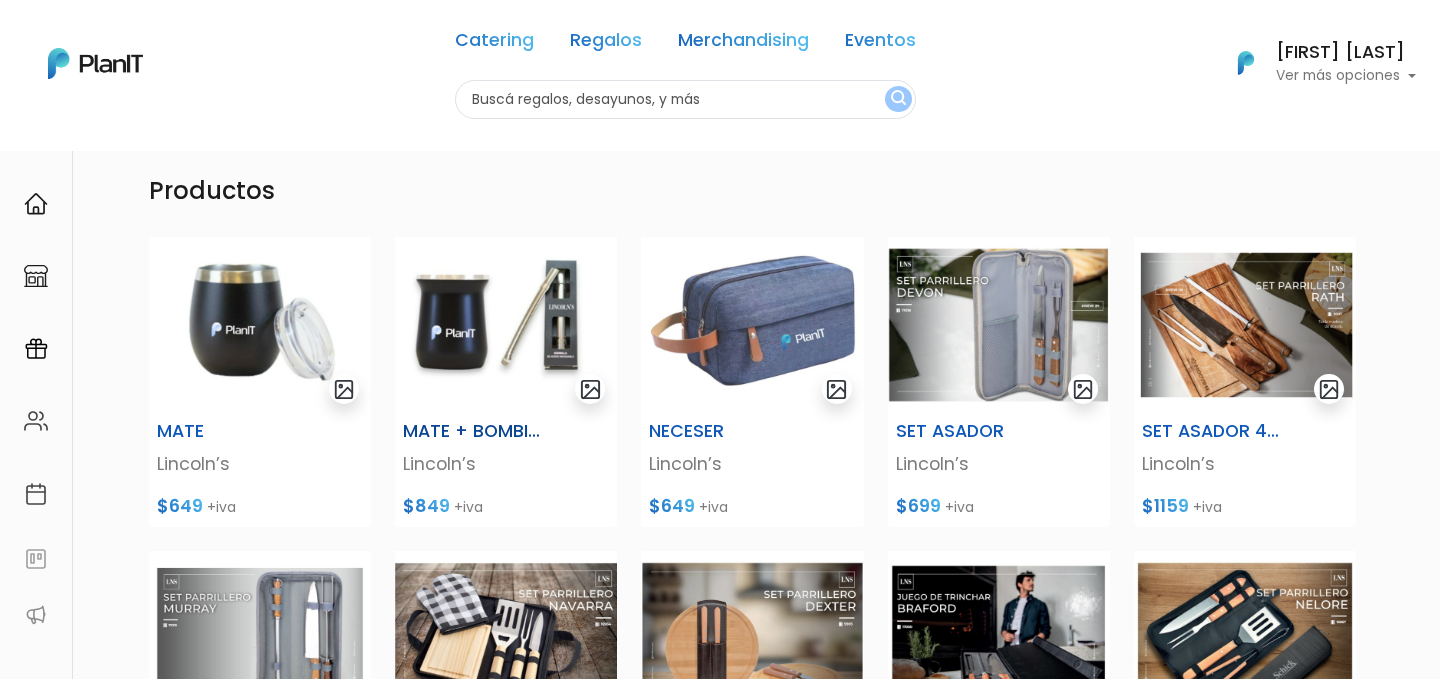 click at bounding box center [506, 325] 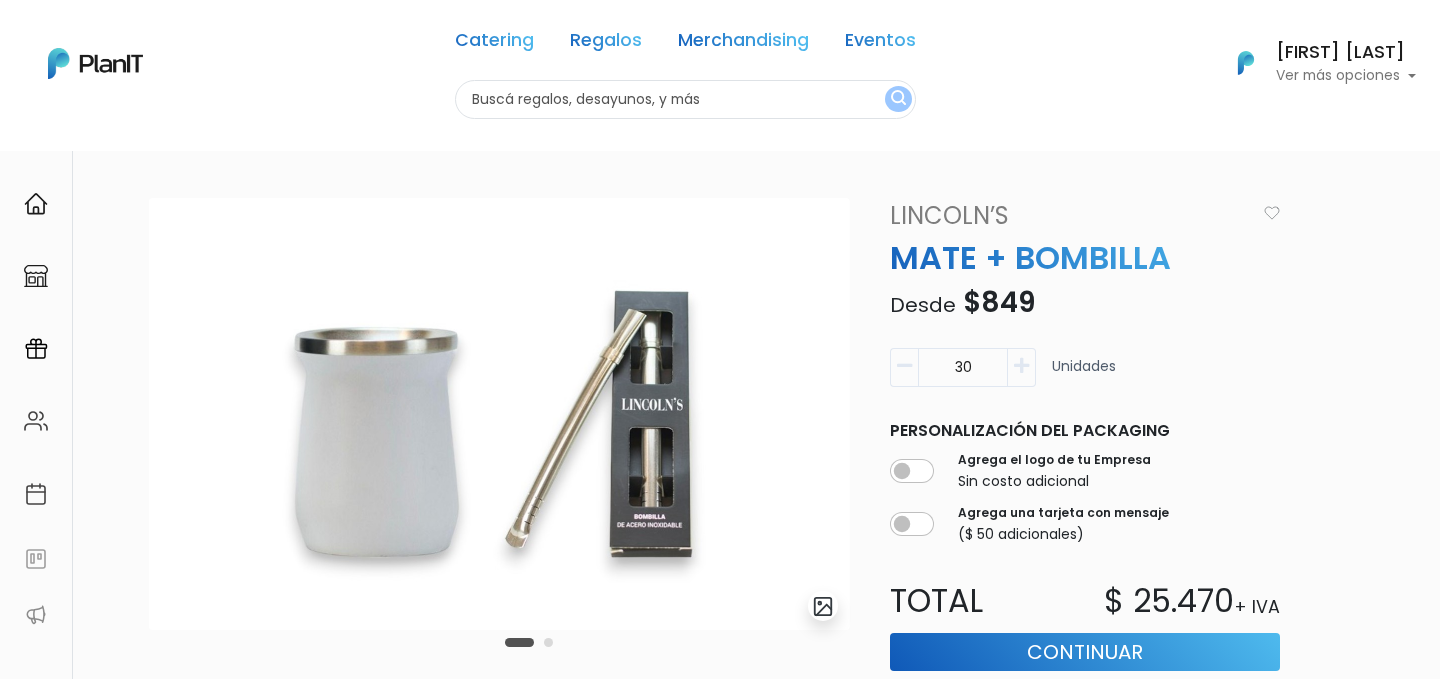 scroll, scrollTop: 0, scrollLeft: 0, axis: both 